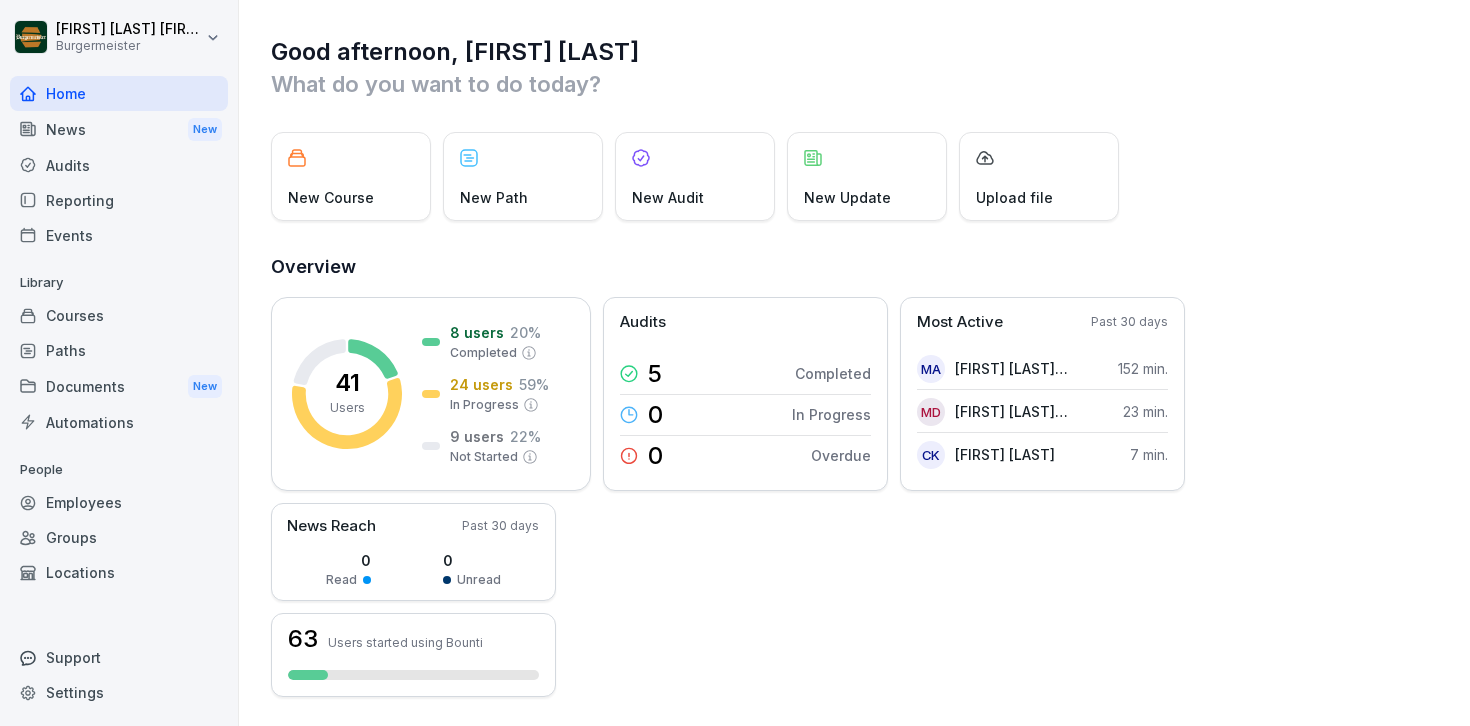 scroll, scrollTop: 0, scrollLeft: 0, axis: both 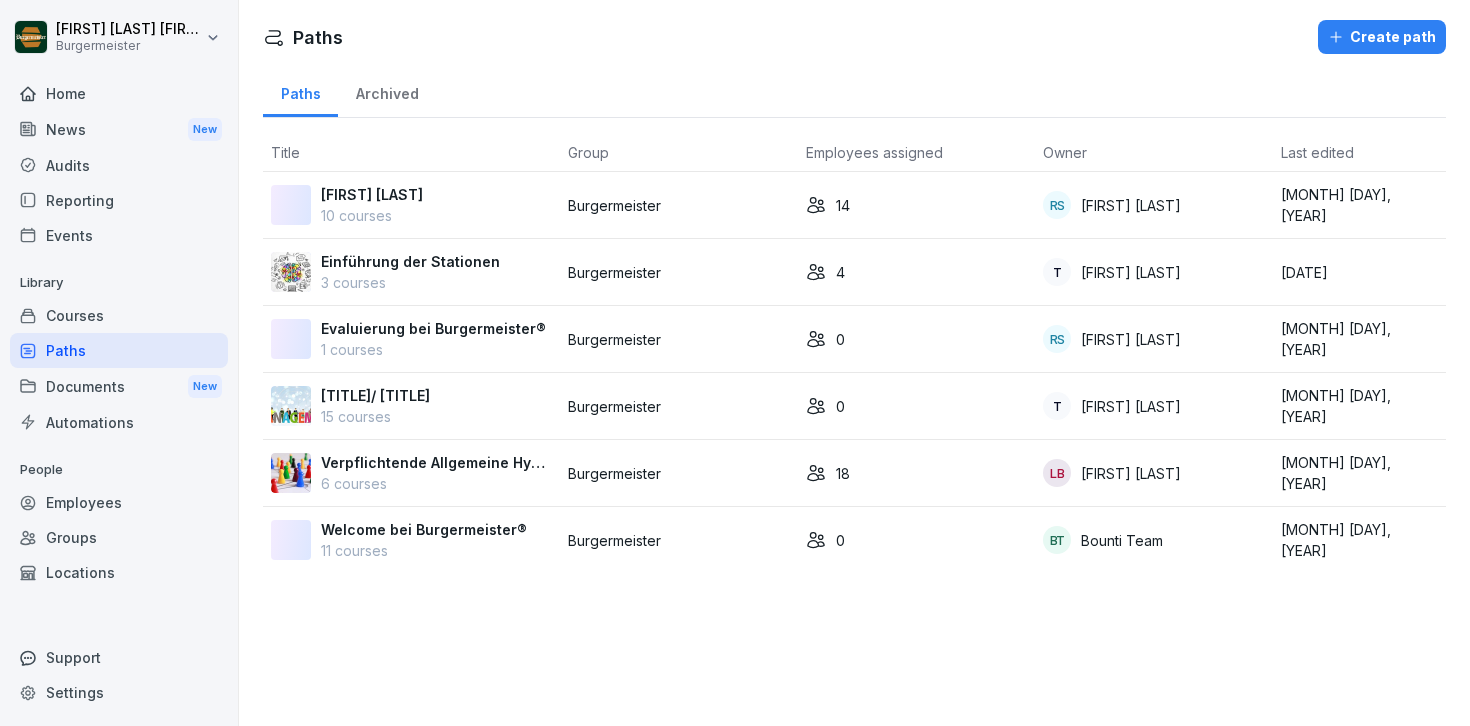 click on "Courses" at bounding box center [119, 315] 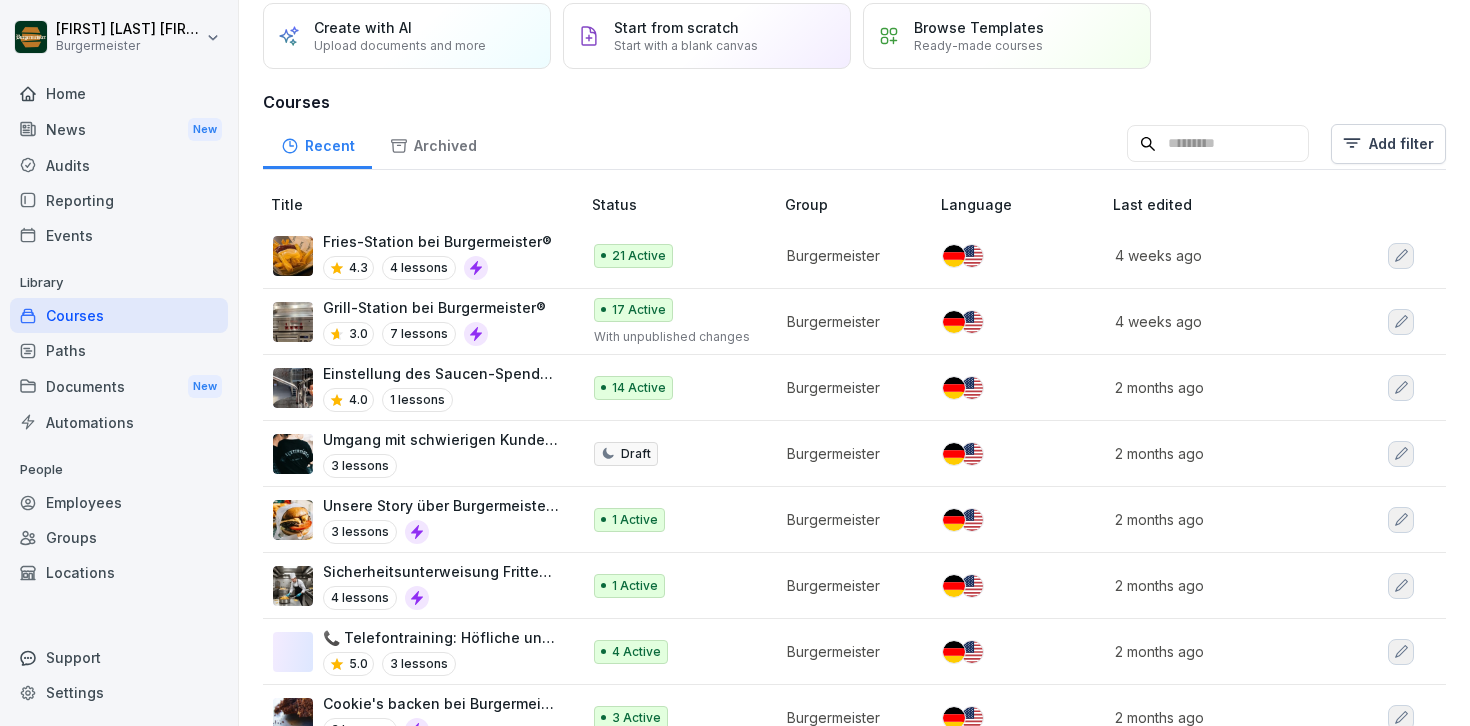 scroll, scrollTop: 0, scrollLeft: 0, axis: both 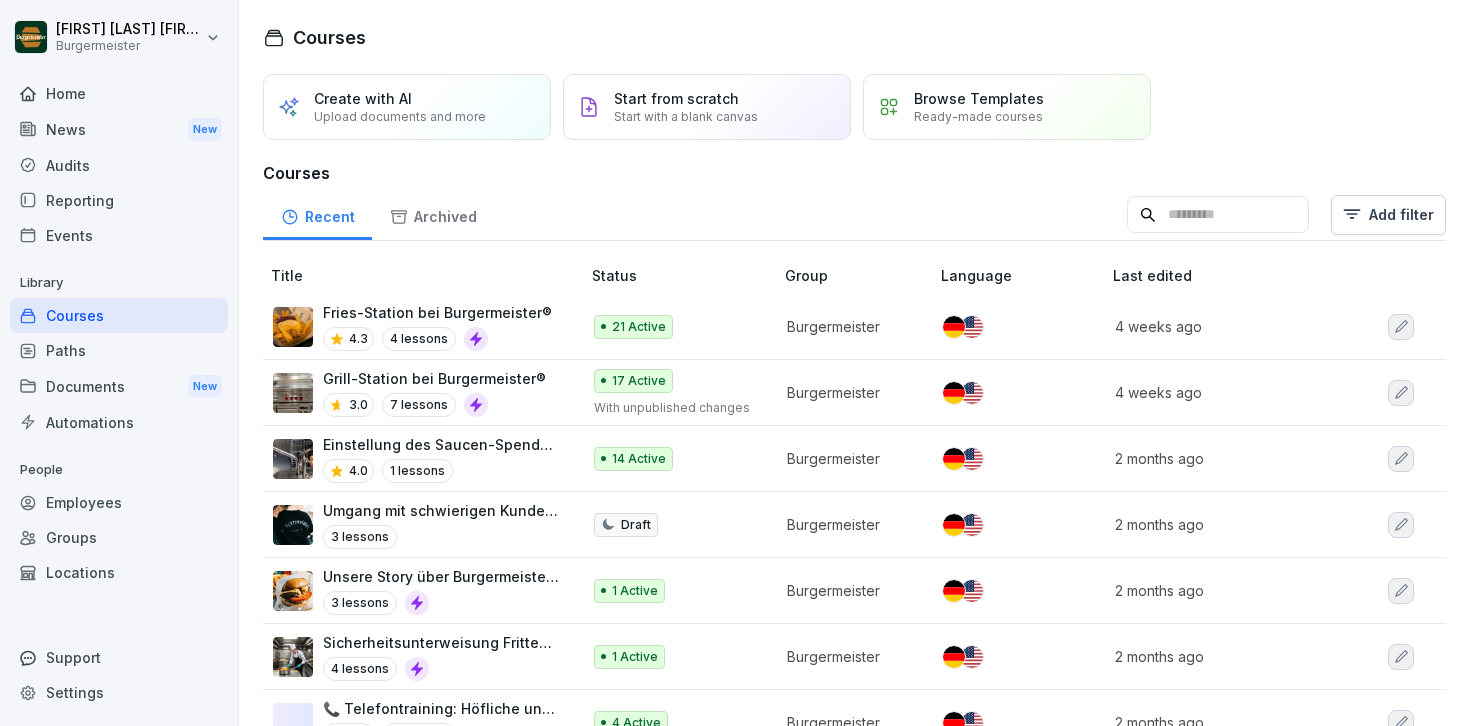 click on "News New" at bounding box center [119, 129] 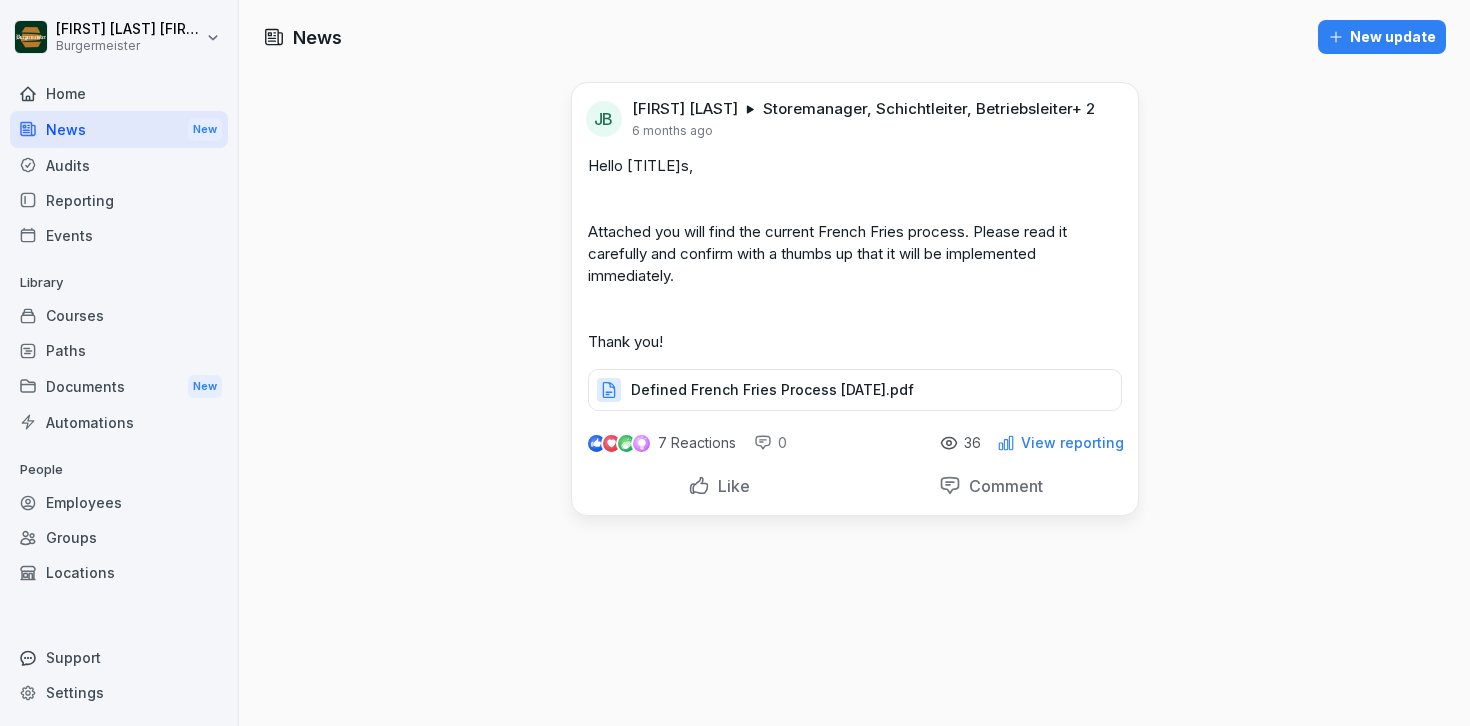 click on "Home" at bounding box center (119, 93) 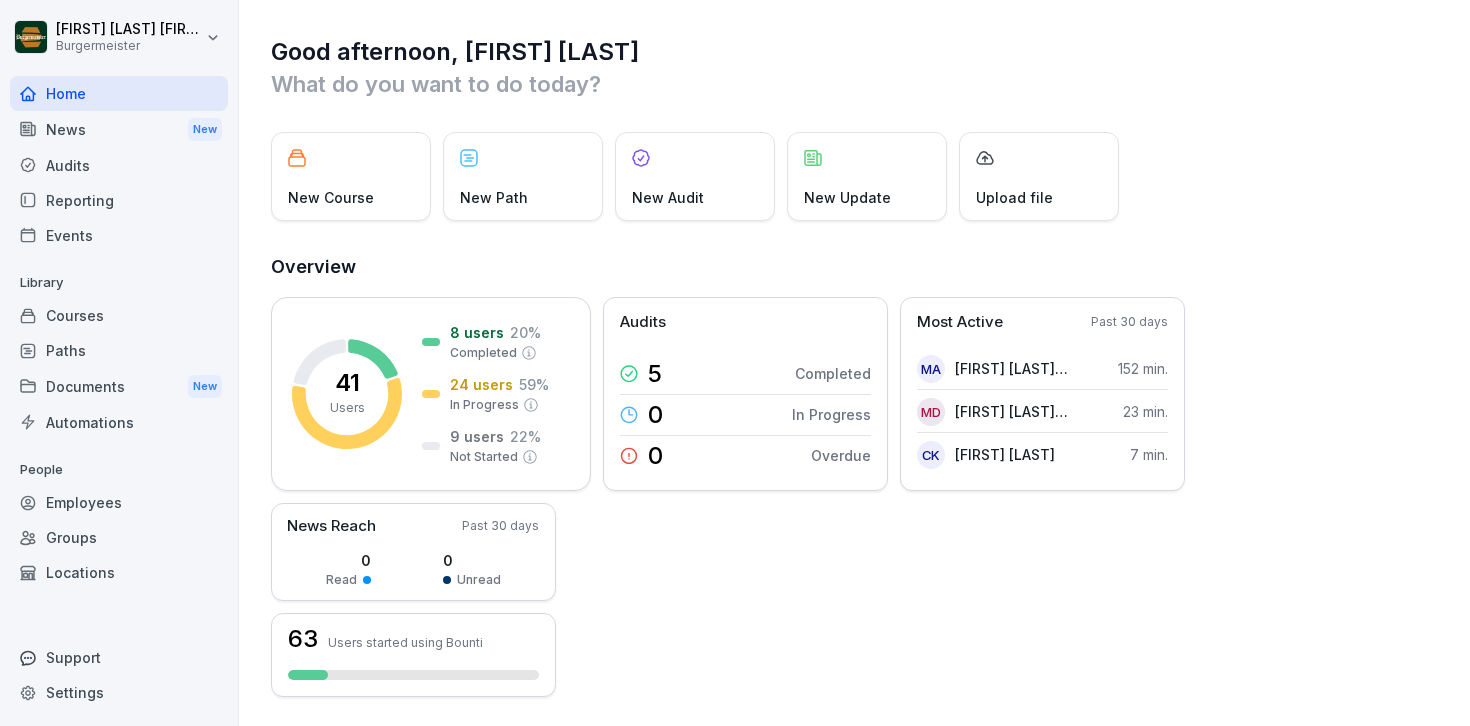drag, startPoint x: 637, startPoint y: 88, endPoint x: 654, endPoint y: 73, distance: 22.671568 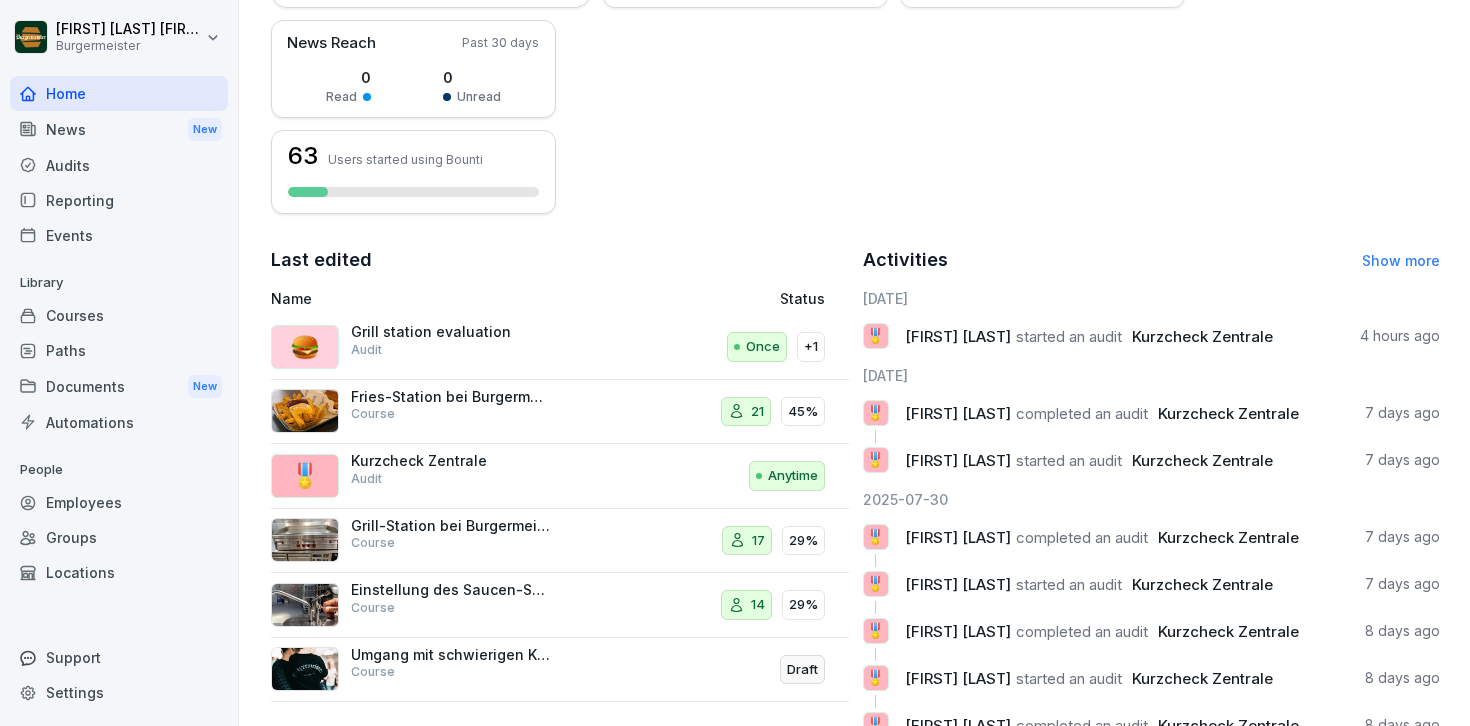 scroll, scrollTop: 497, scrollLeft: 0, axis: vertical 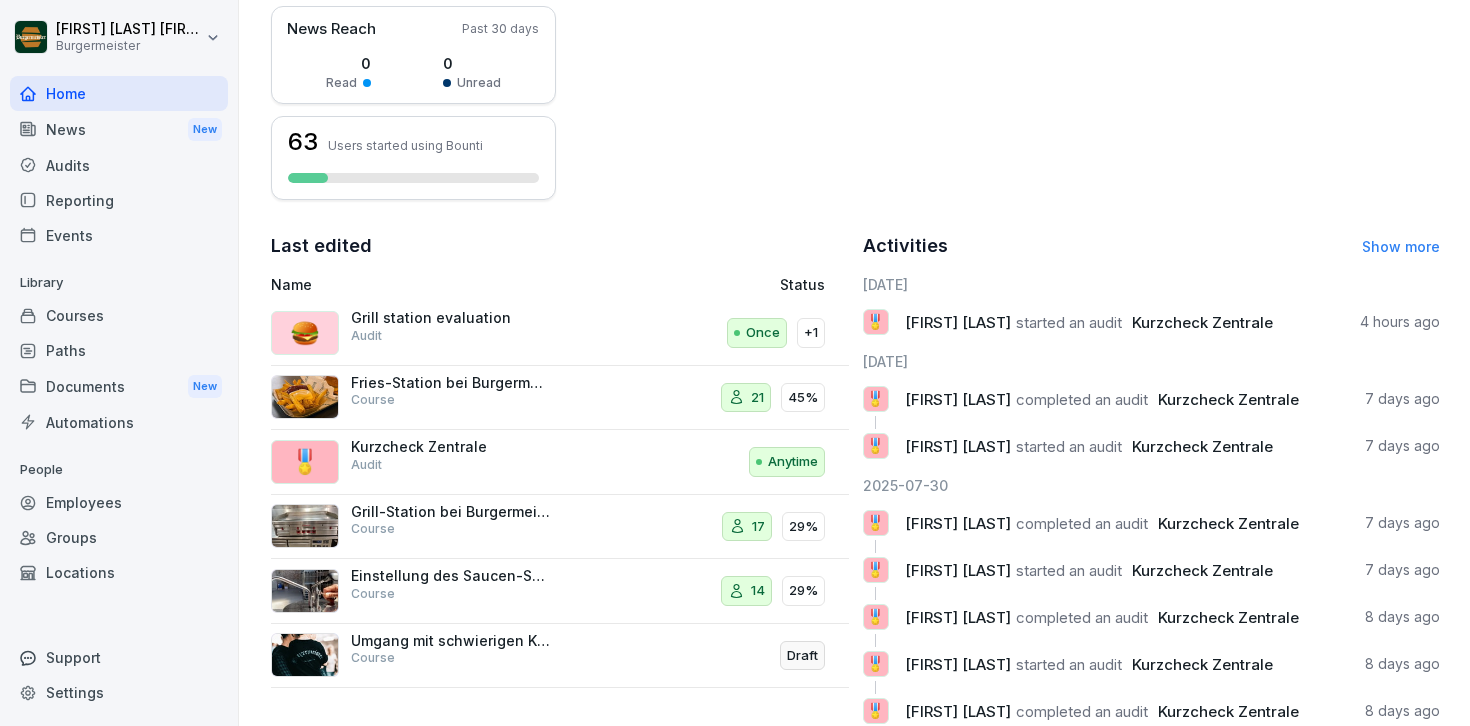 click on "Show more" at bounding box center [1401, 246] 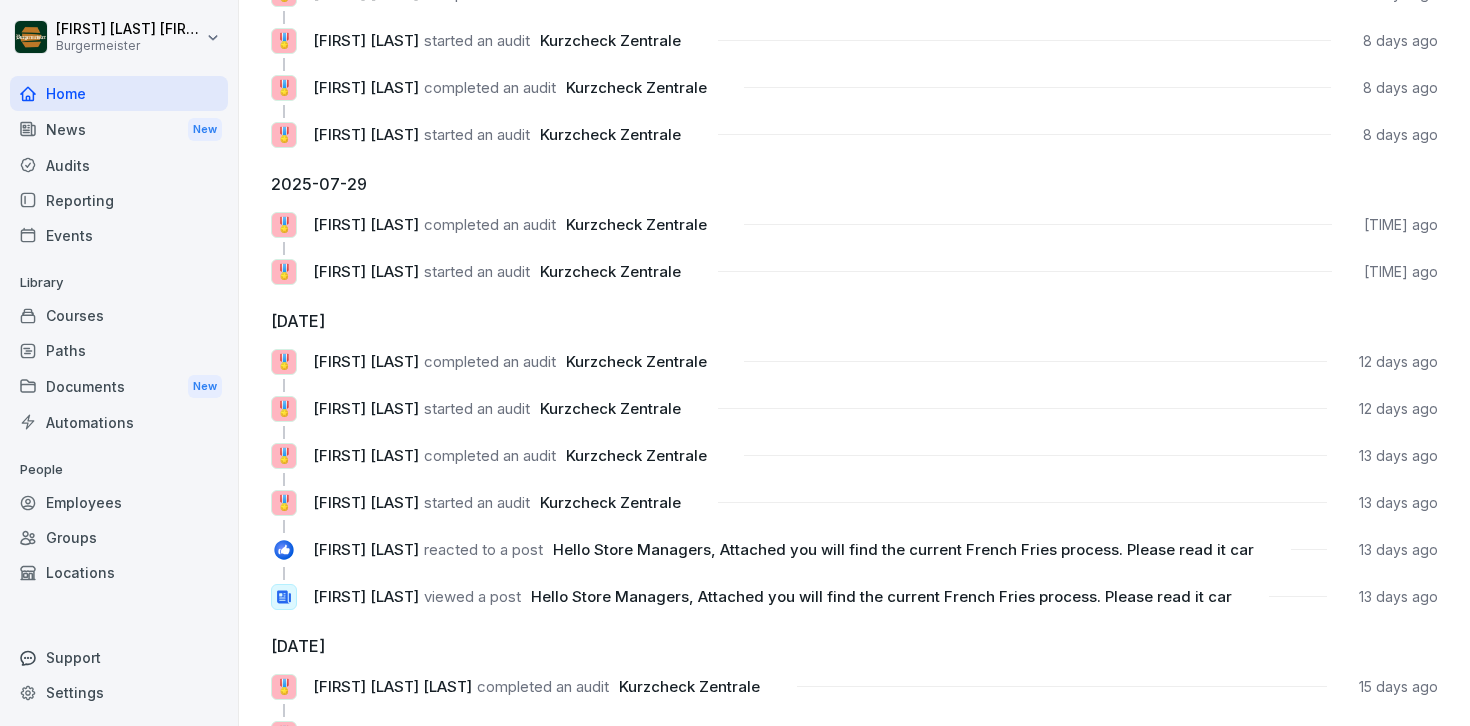 scroll, scrollTop: 0, scrollLeft: 0, axis: both 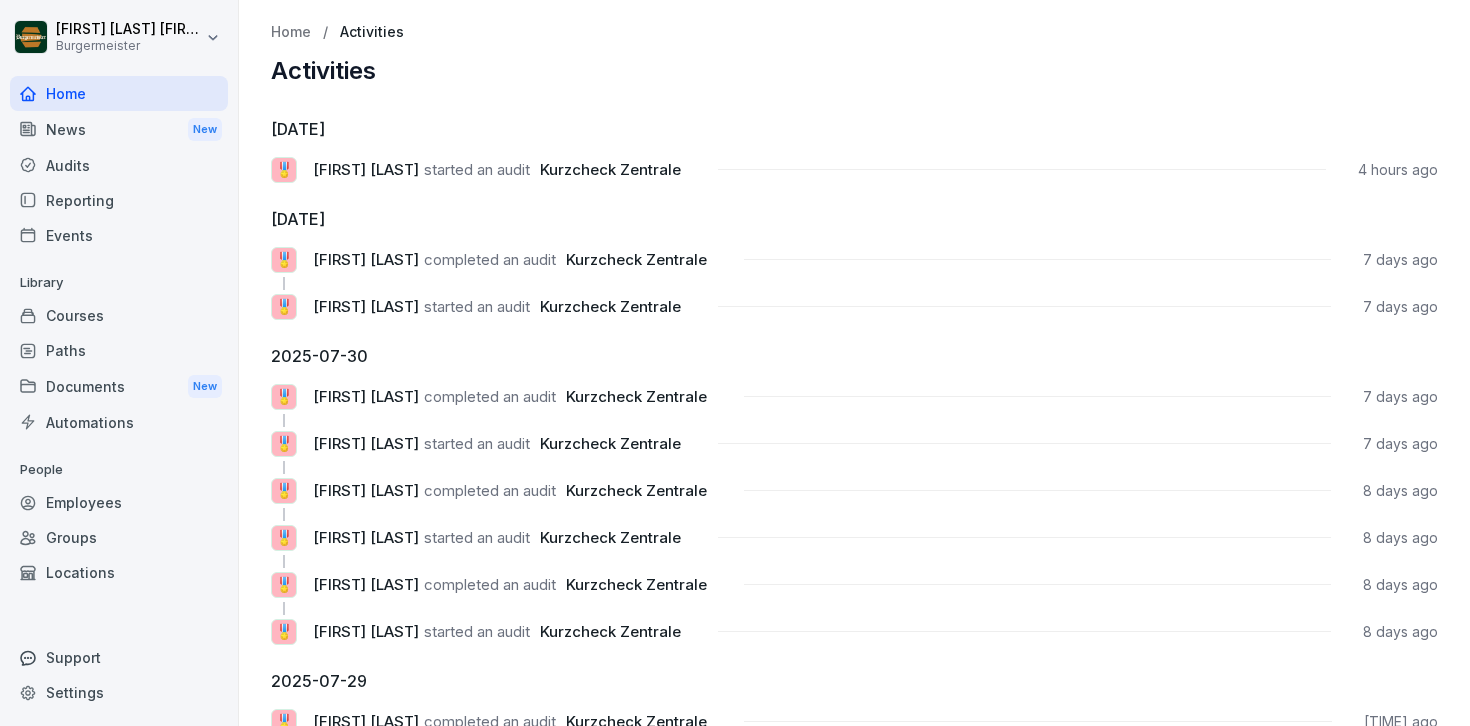 click on "Reporting" at bounding box center [119, 200] 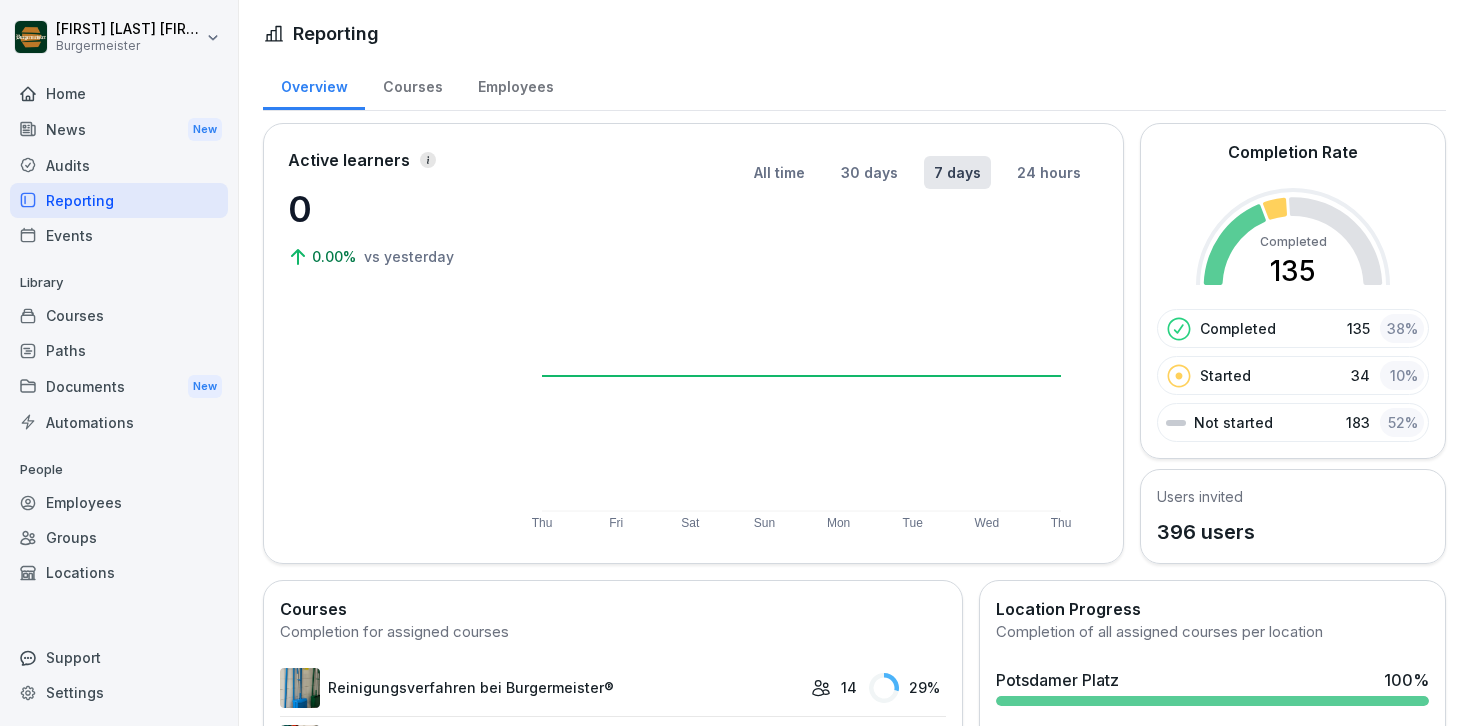 click on "Courses" at bounding box center [412, 84] 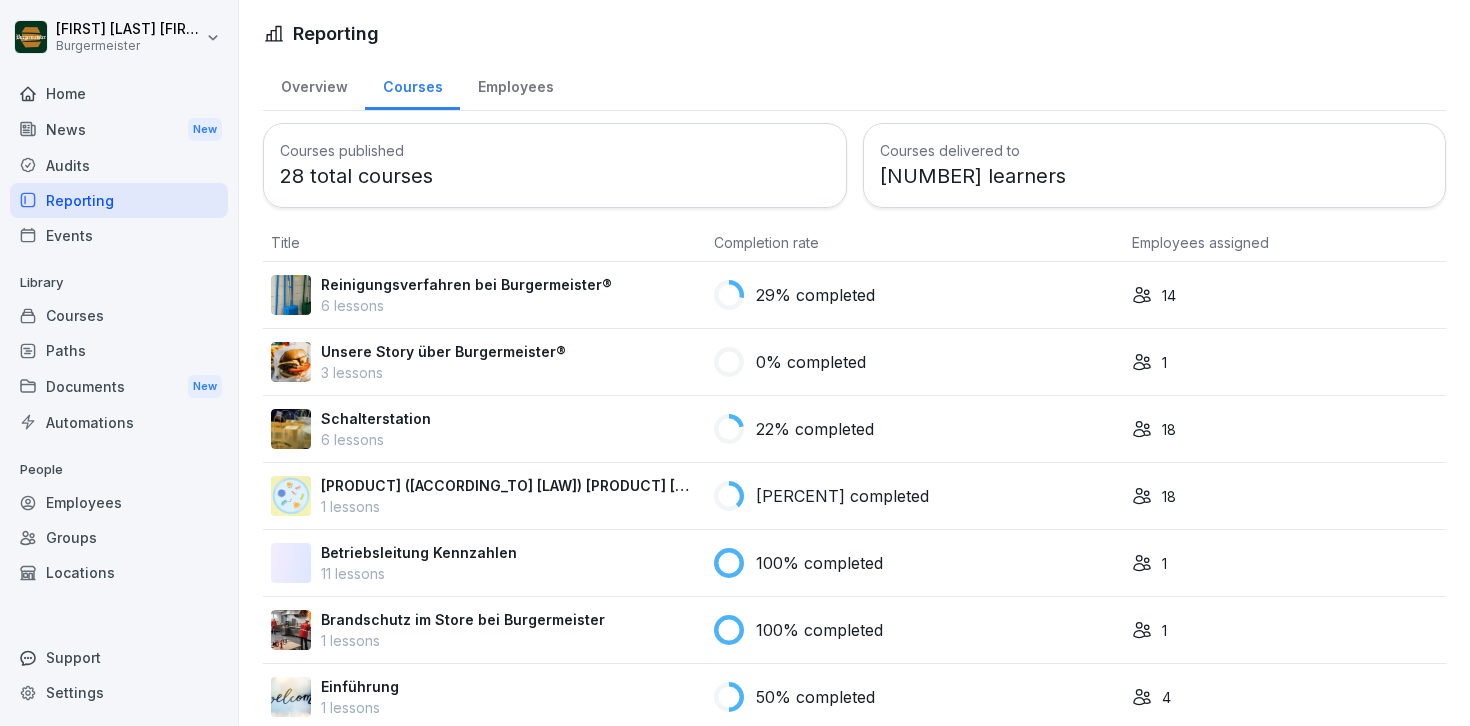 click on "Overview" at bounding box center (314, 84) 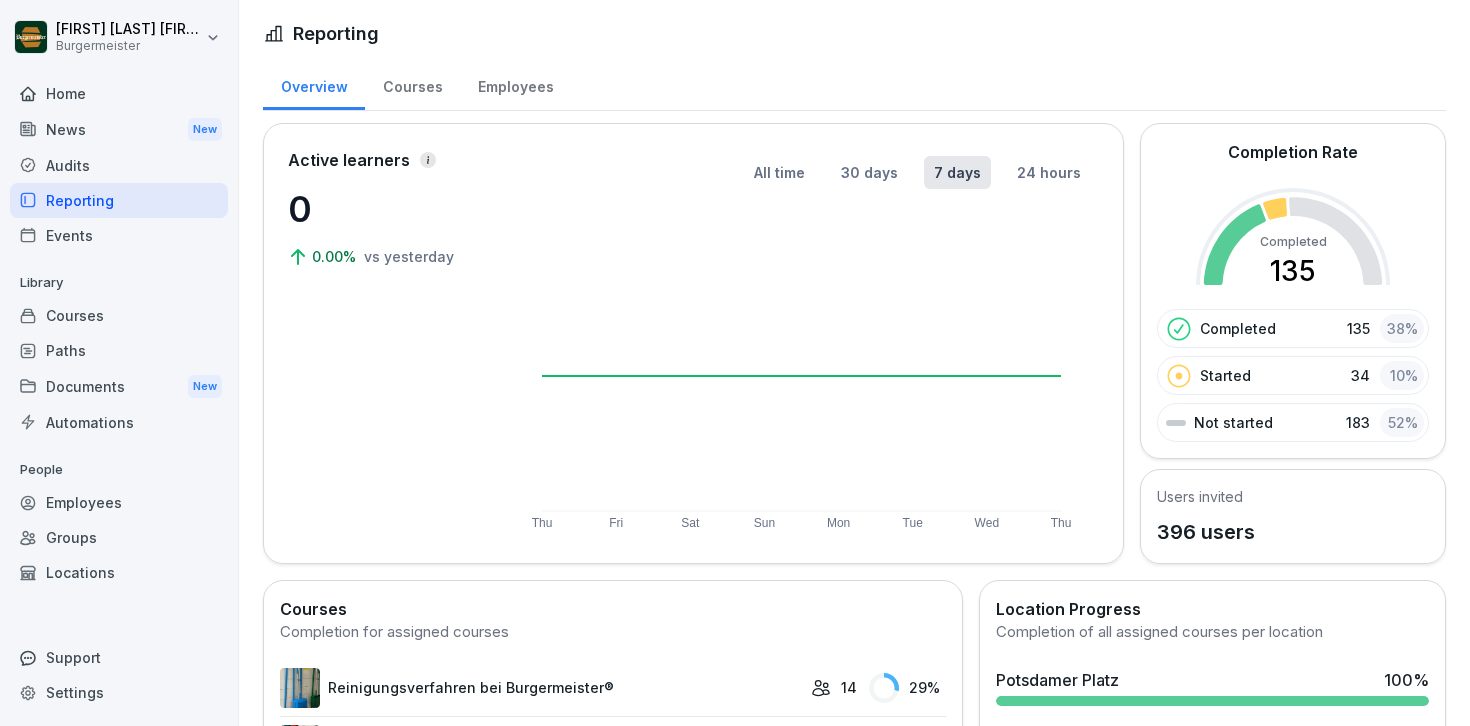click on "Courses" at bounding box center (119, 315) 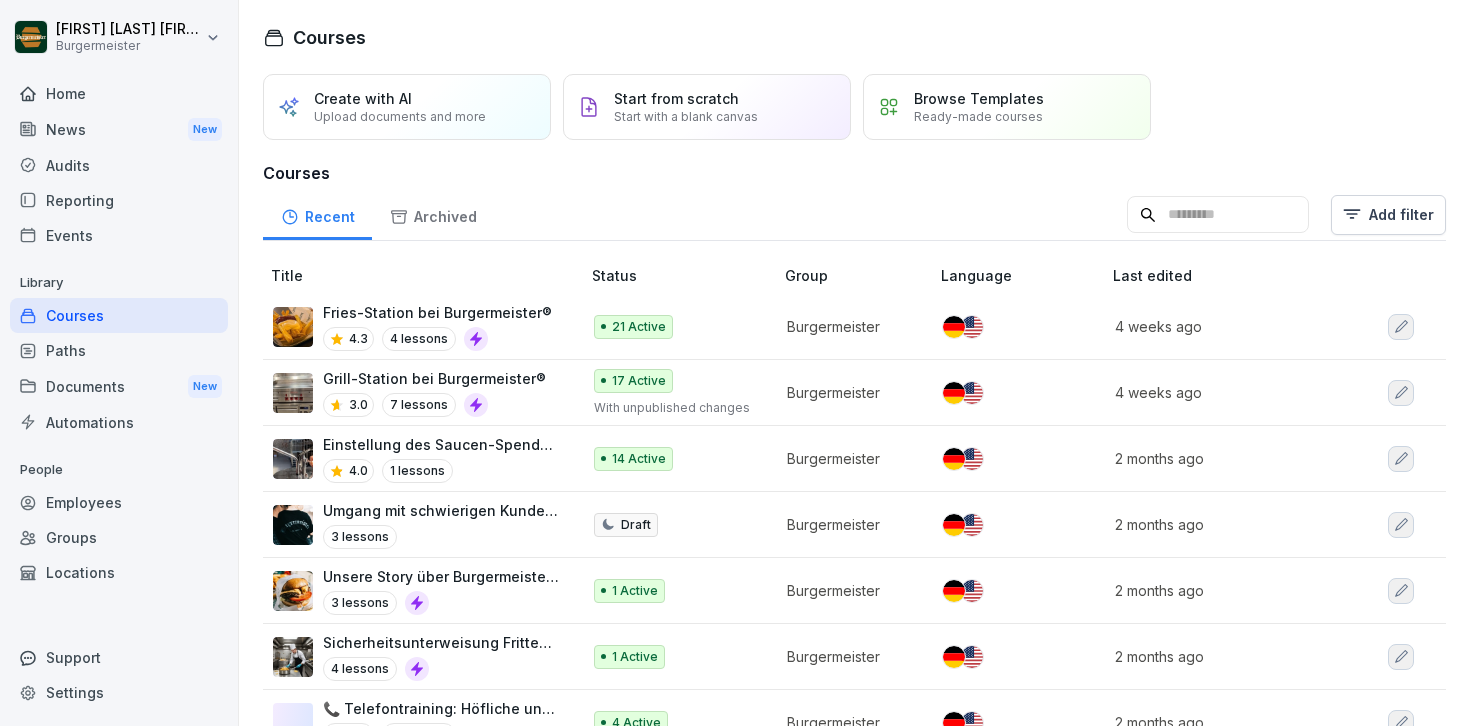 click on "Archived" at bounding box center (433, 214) 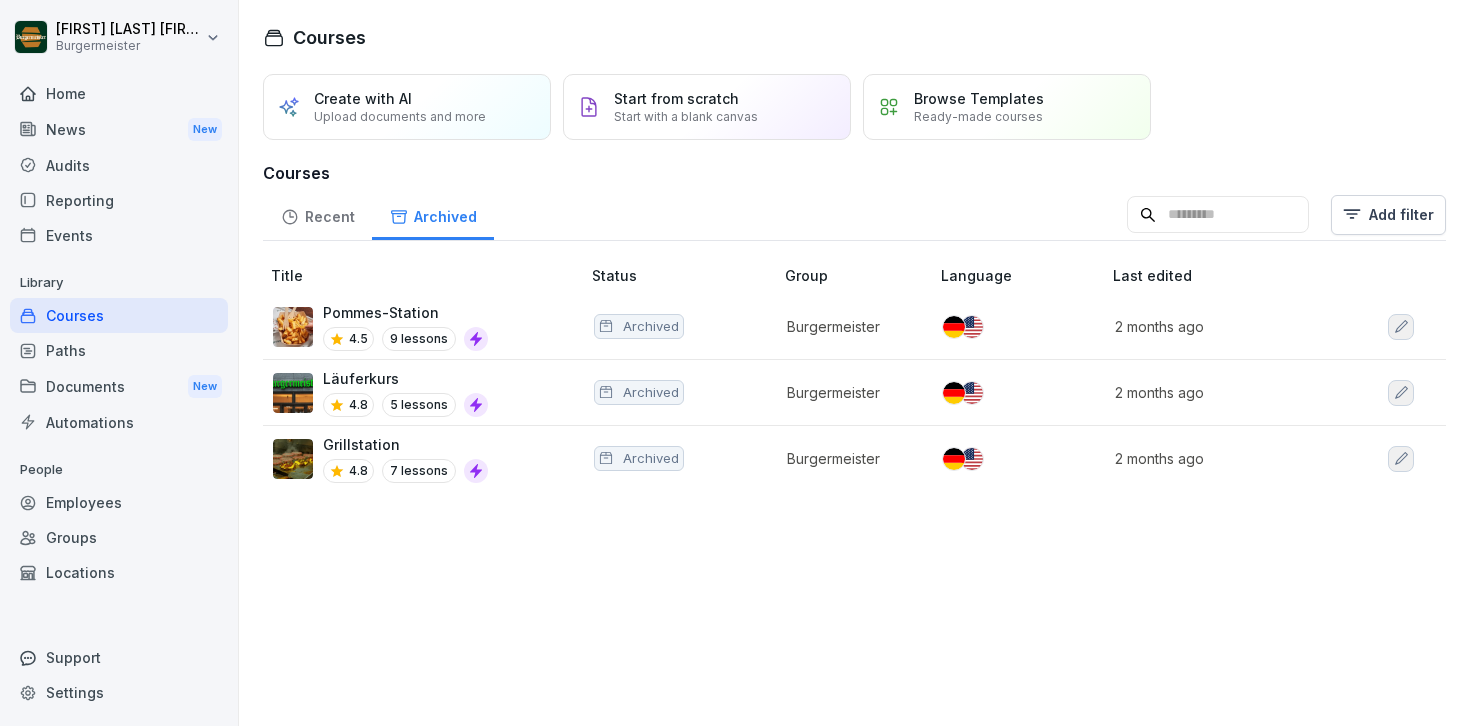 click on "Recent" at bounding box center (317, 214) 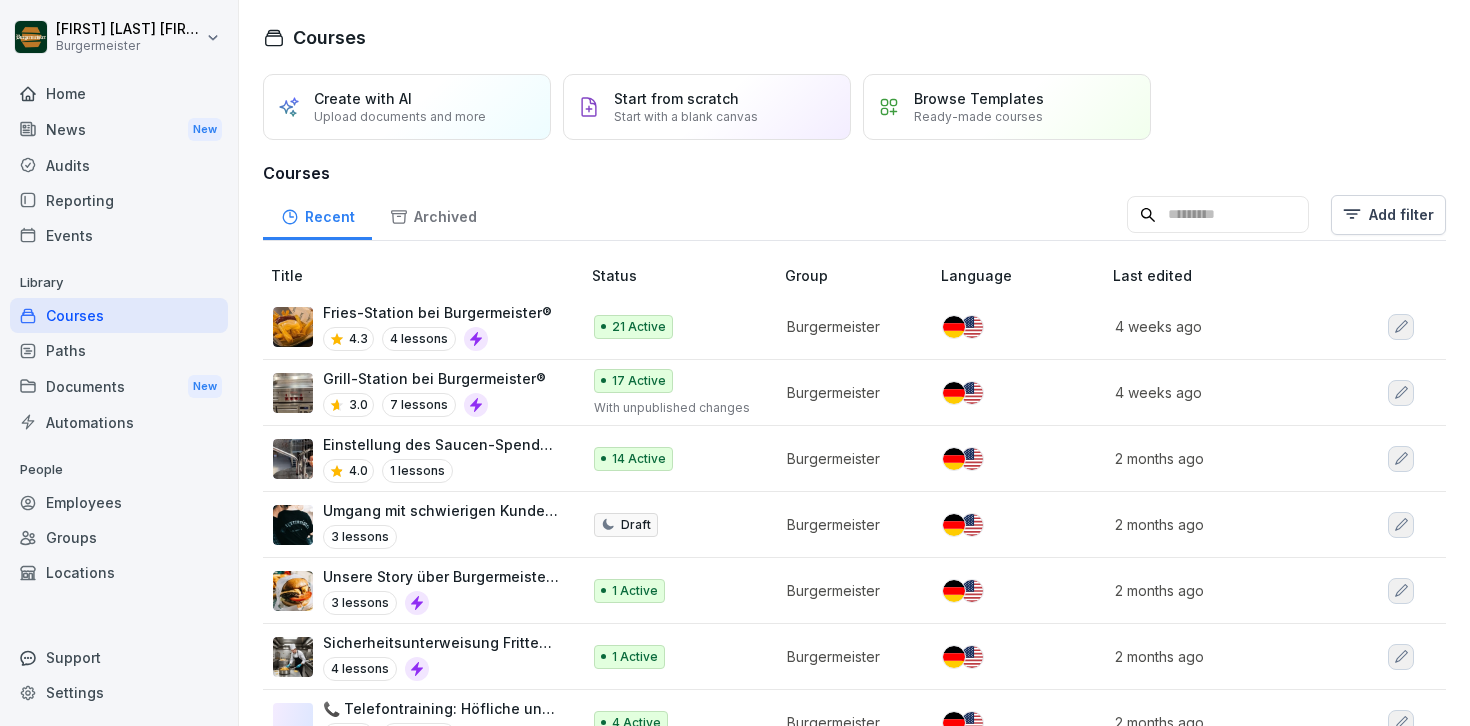 click on "Audits" at bounding box center (119, 165) 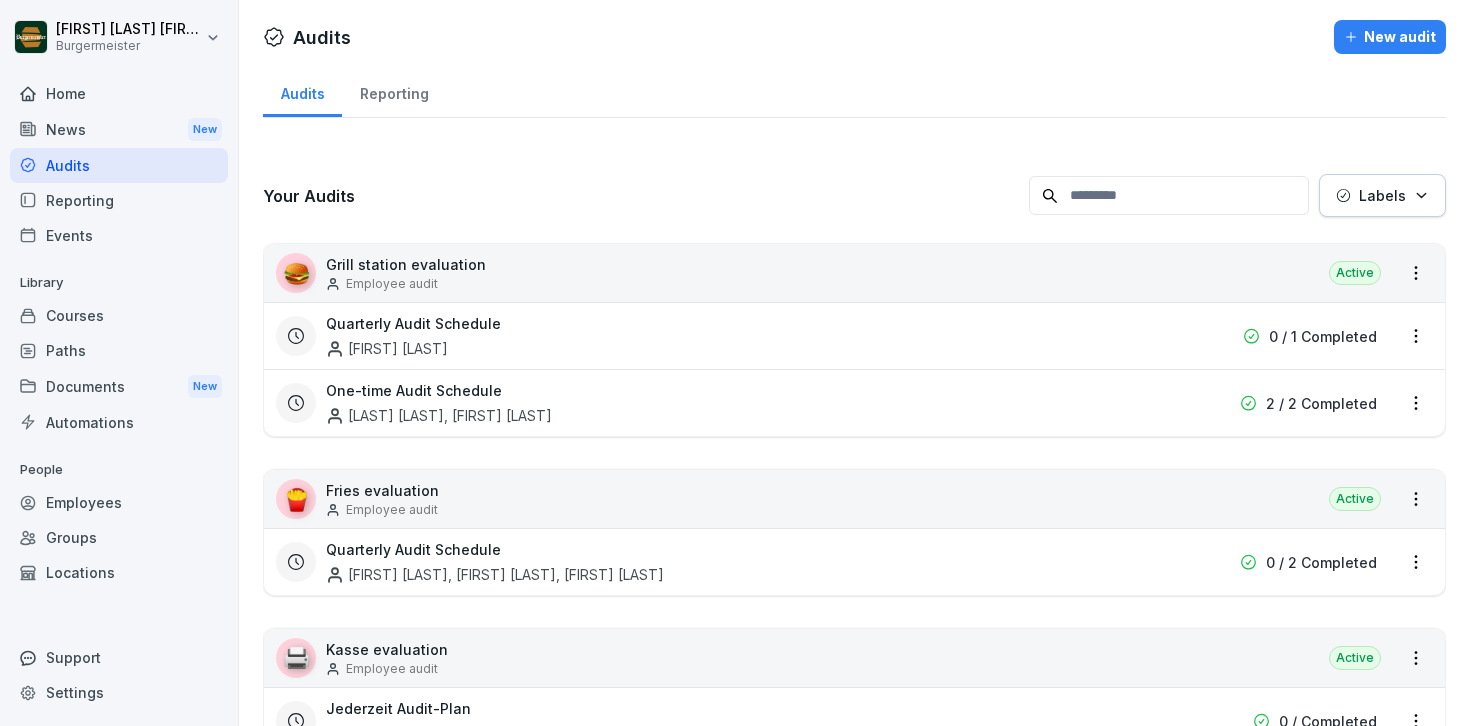 click on "Reporting" at bounding box center [394, 91] 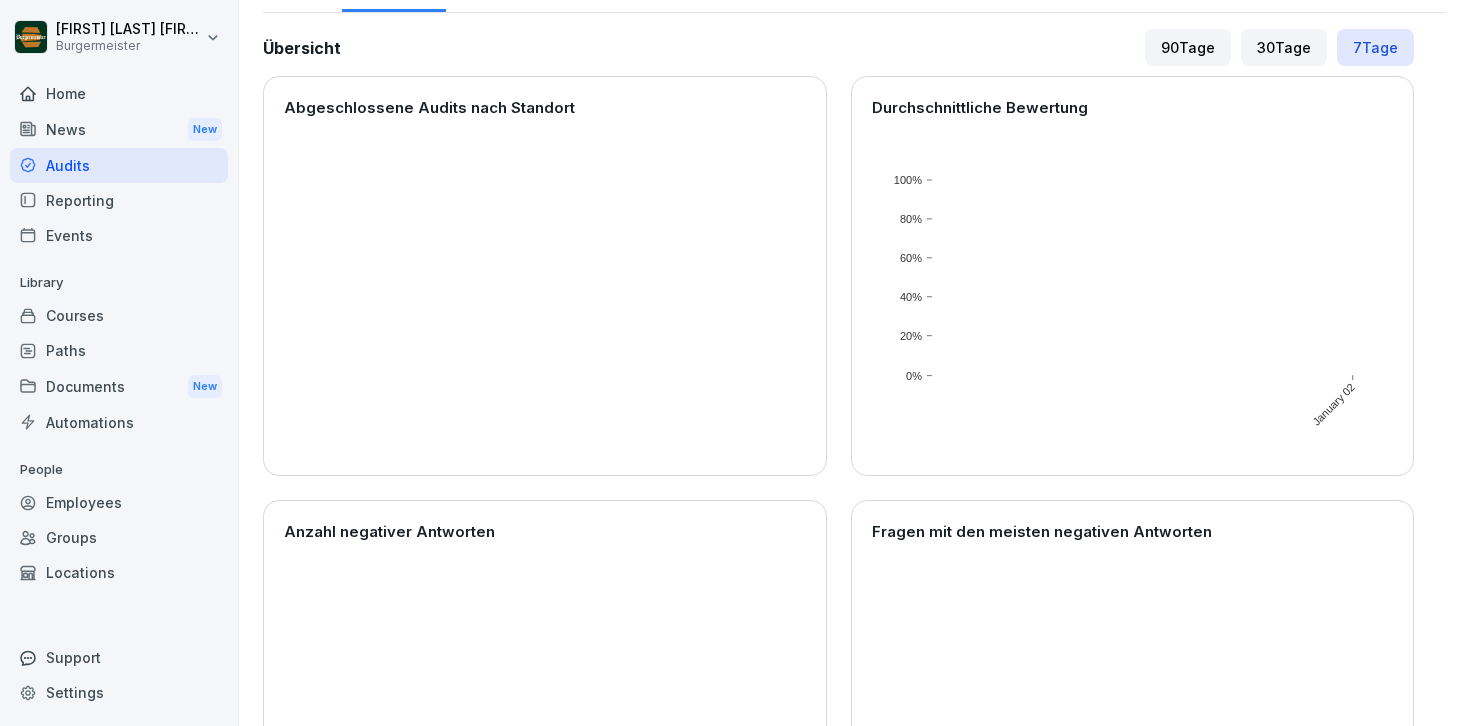scroll, scrollTop: 0, scrollLeft: 0, axis: both 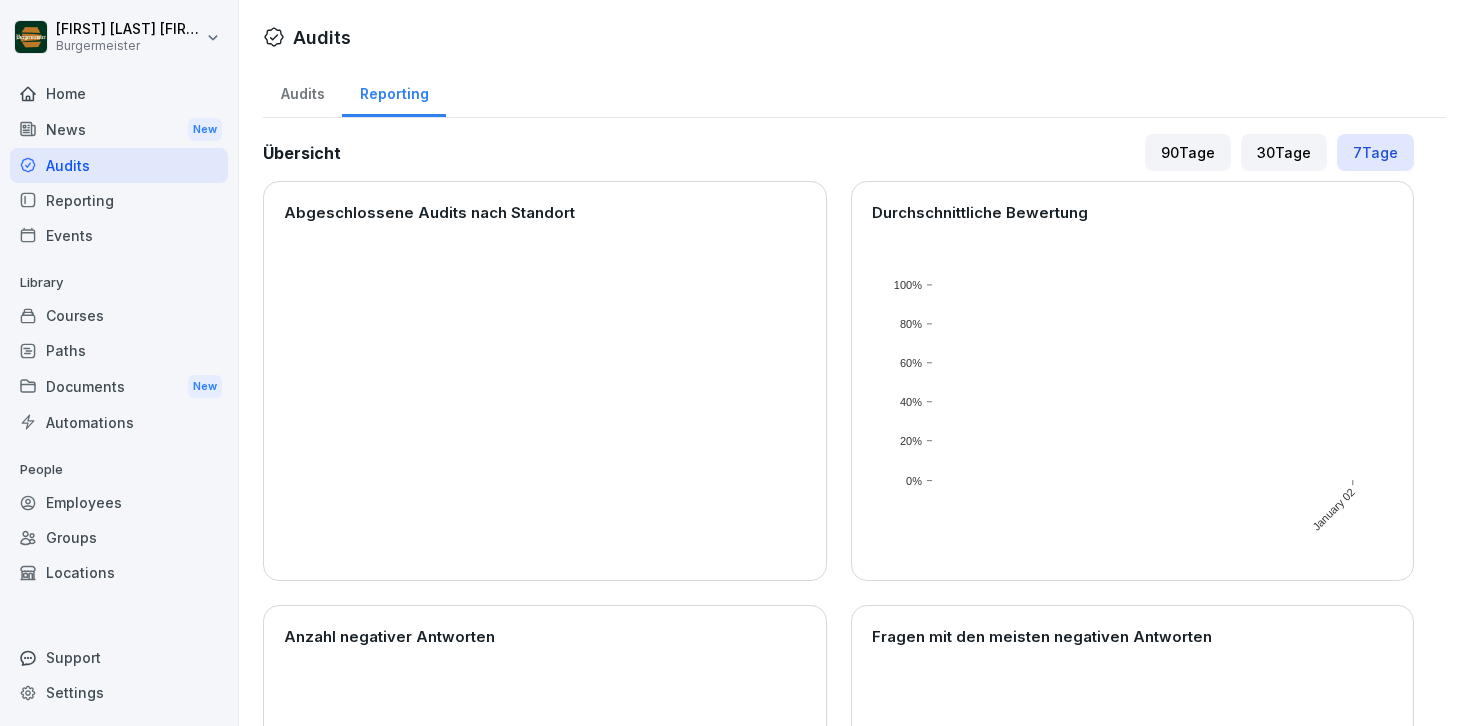 click on "Audits" at bounding box center [302, 91] 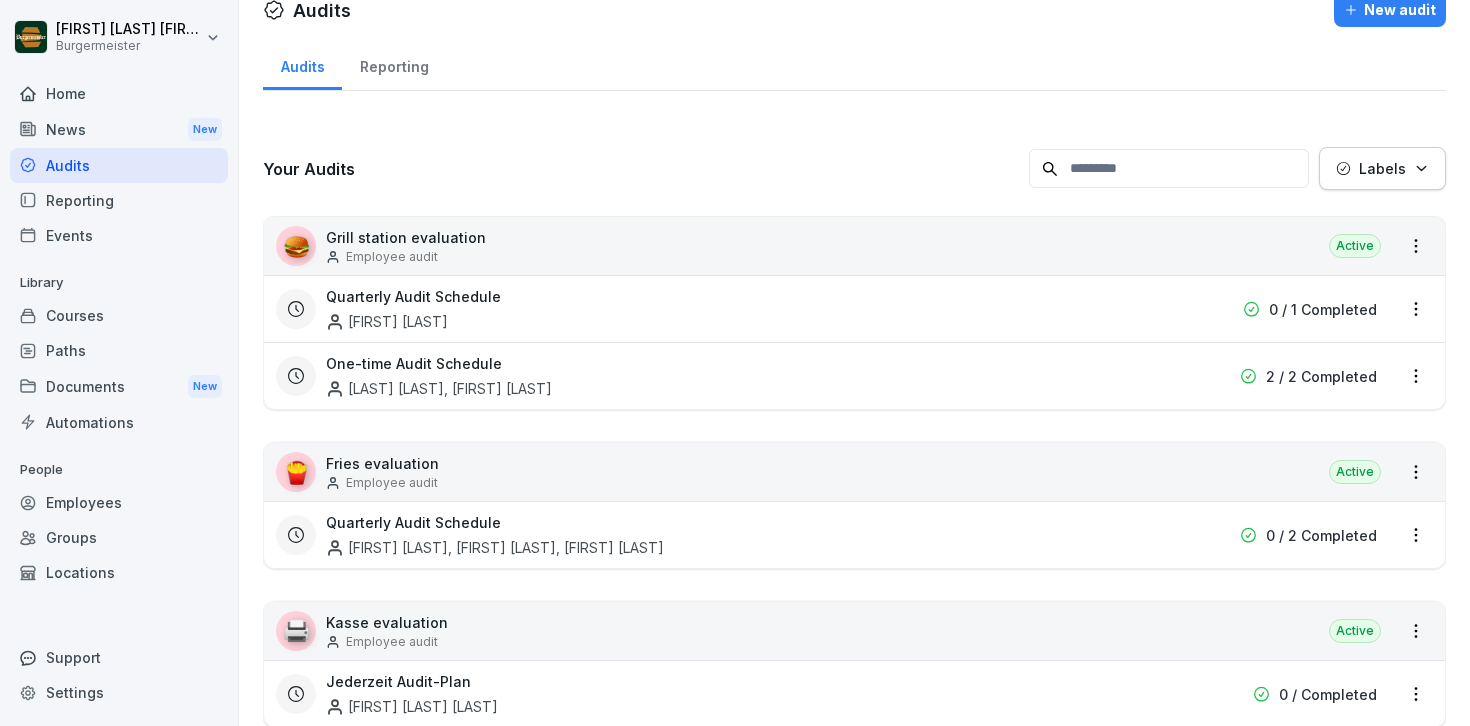 scroll, scrollTop: 0, scrollLeft: 0, axis: both 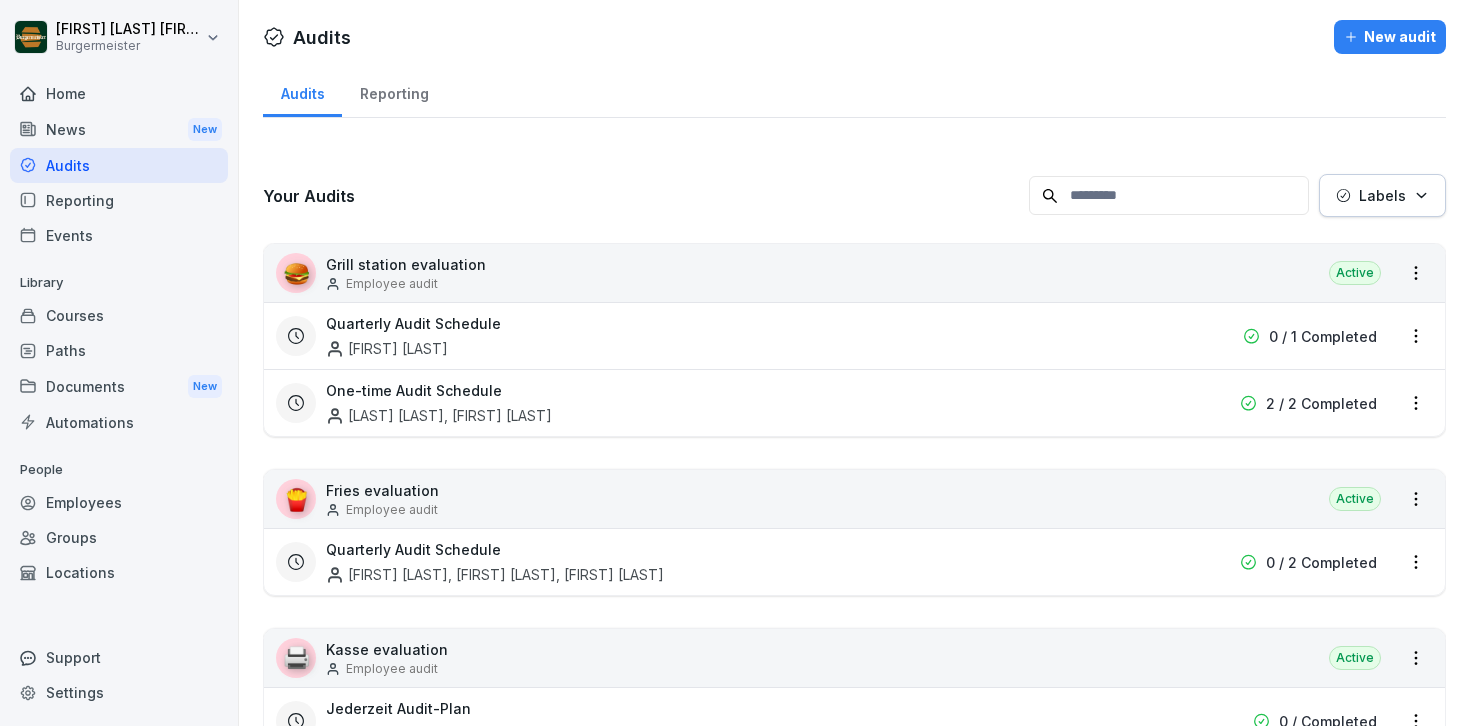 click on "Reporting" at bounding box center [119, 200] 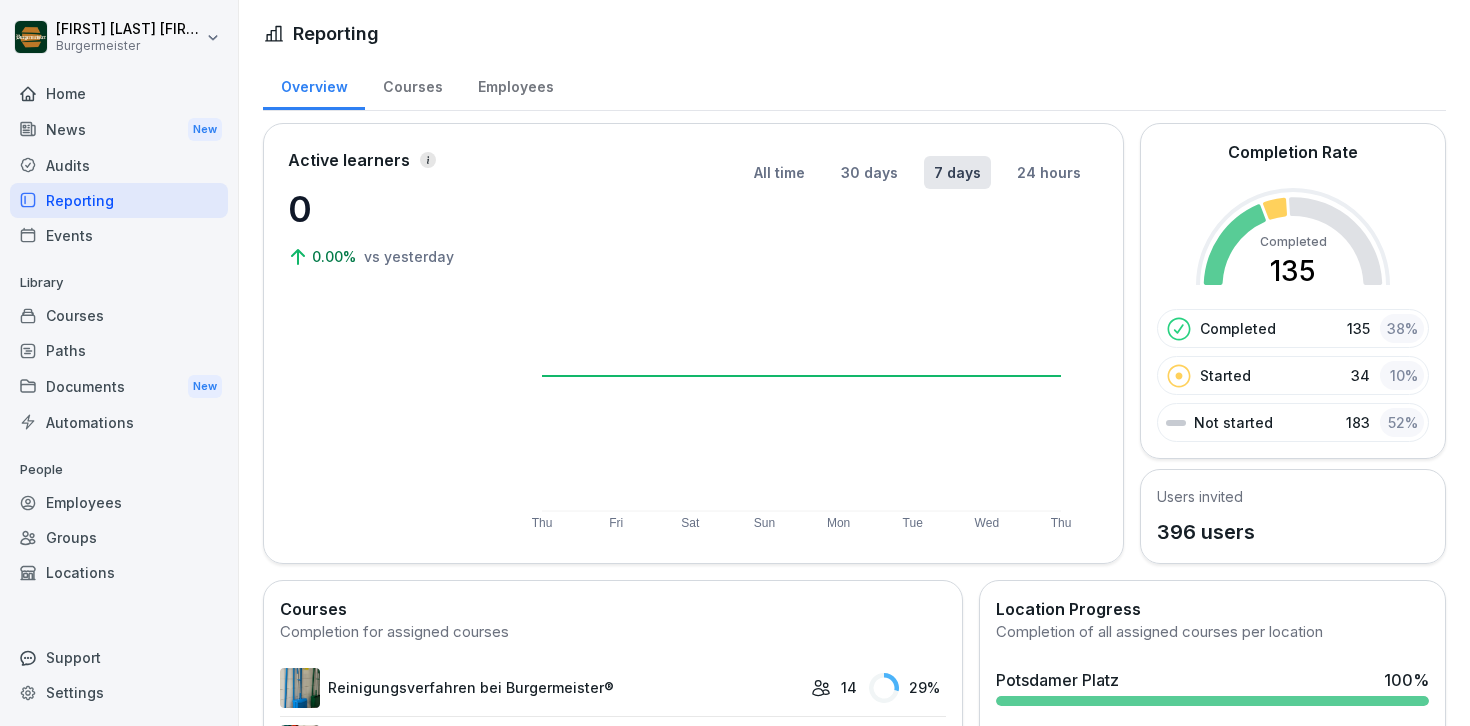 click on "Courses" at bounding box center [412, 84] 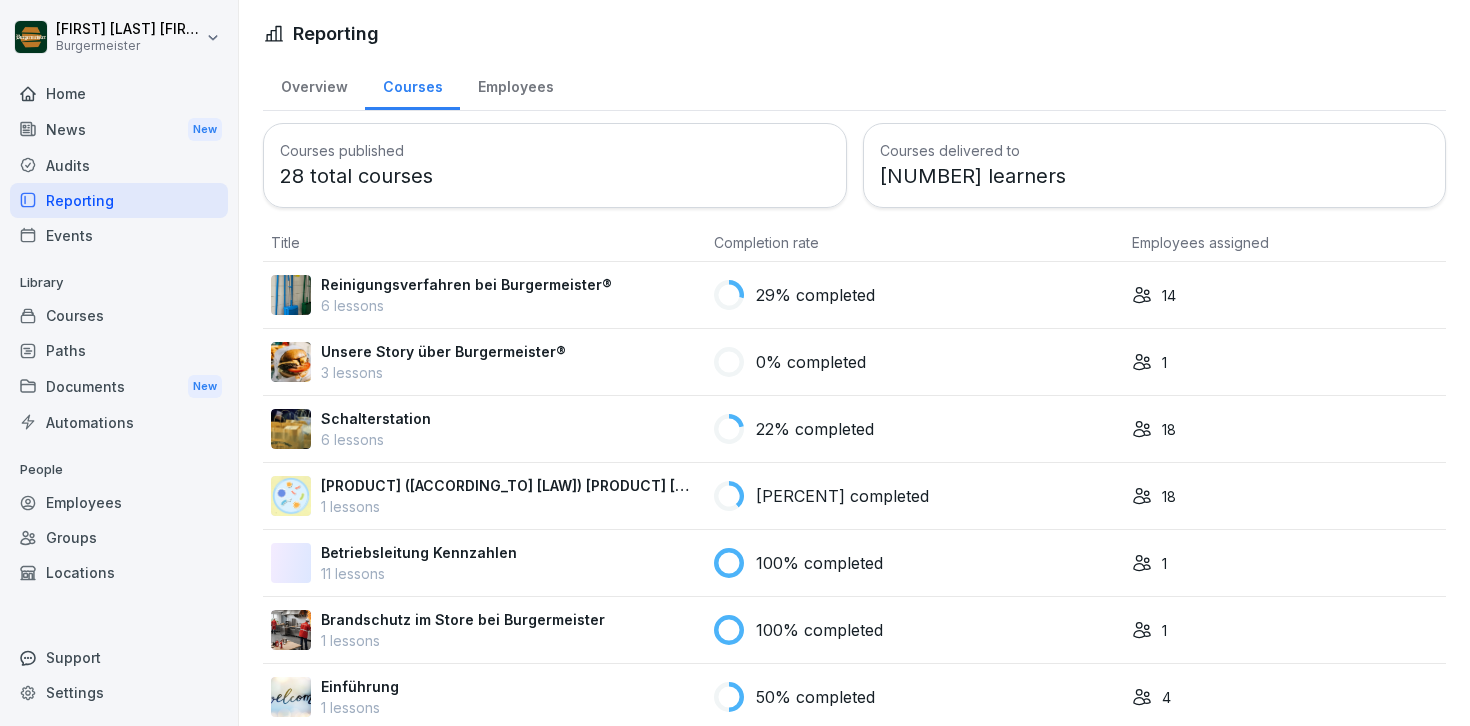 click on "Employees" at bounding box center [515, 84] 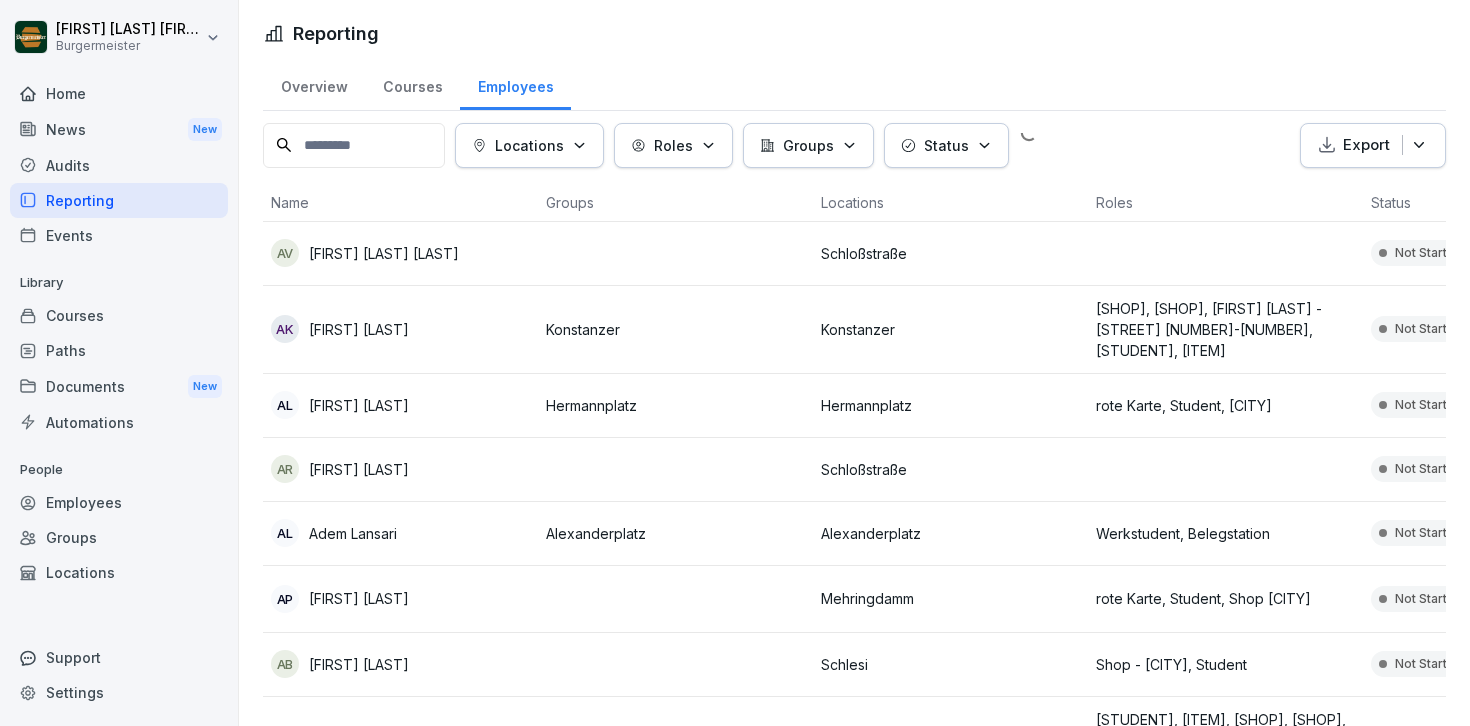 click on "Overview" at bounding box center [314, 84] 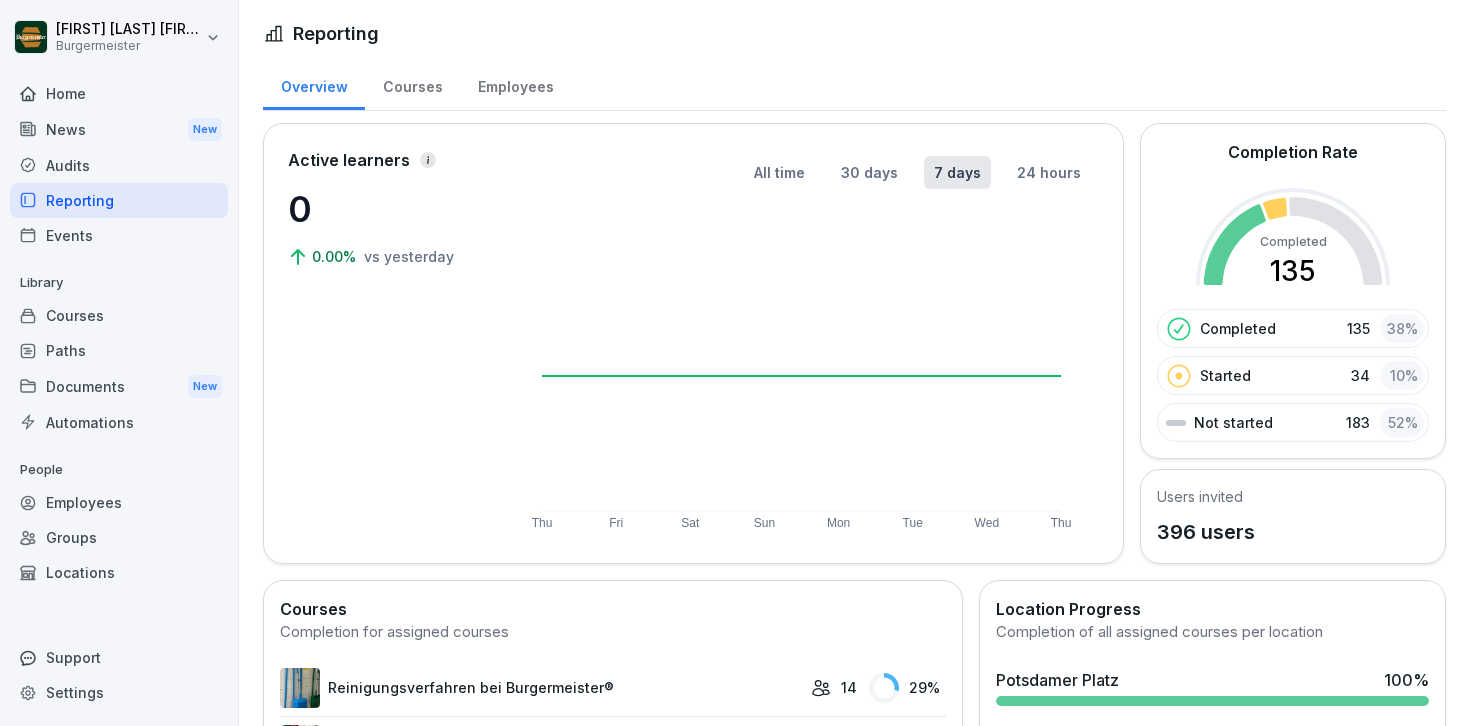 click on "Courses" at bounding box center [119, 315] 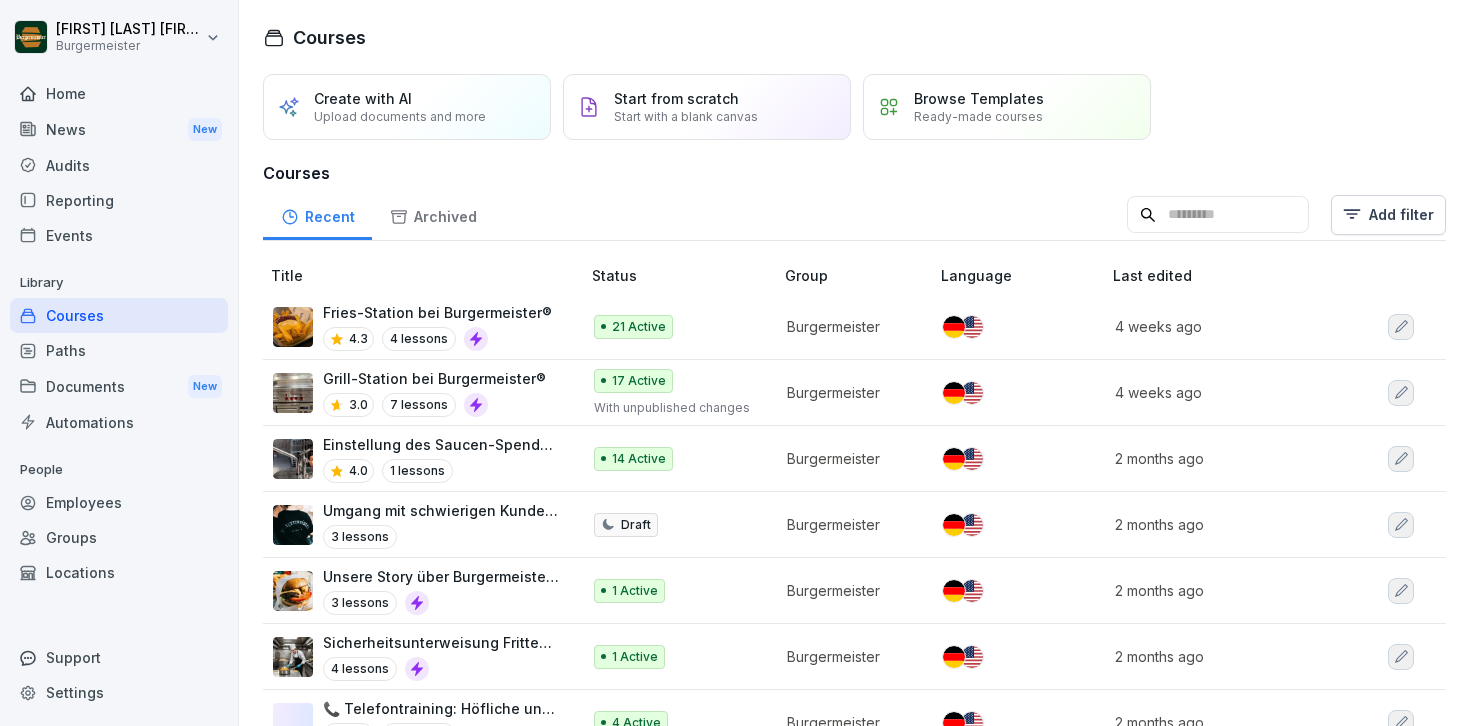 click on "Paths" at bounding box center [119, 350] 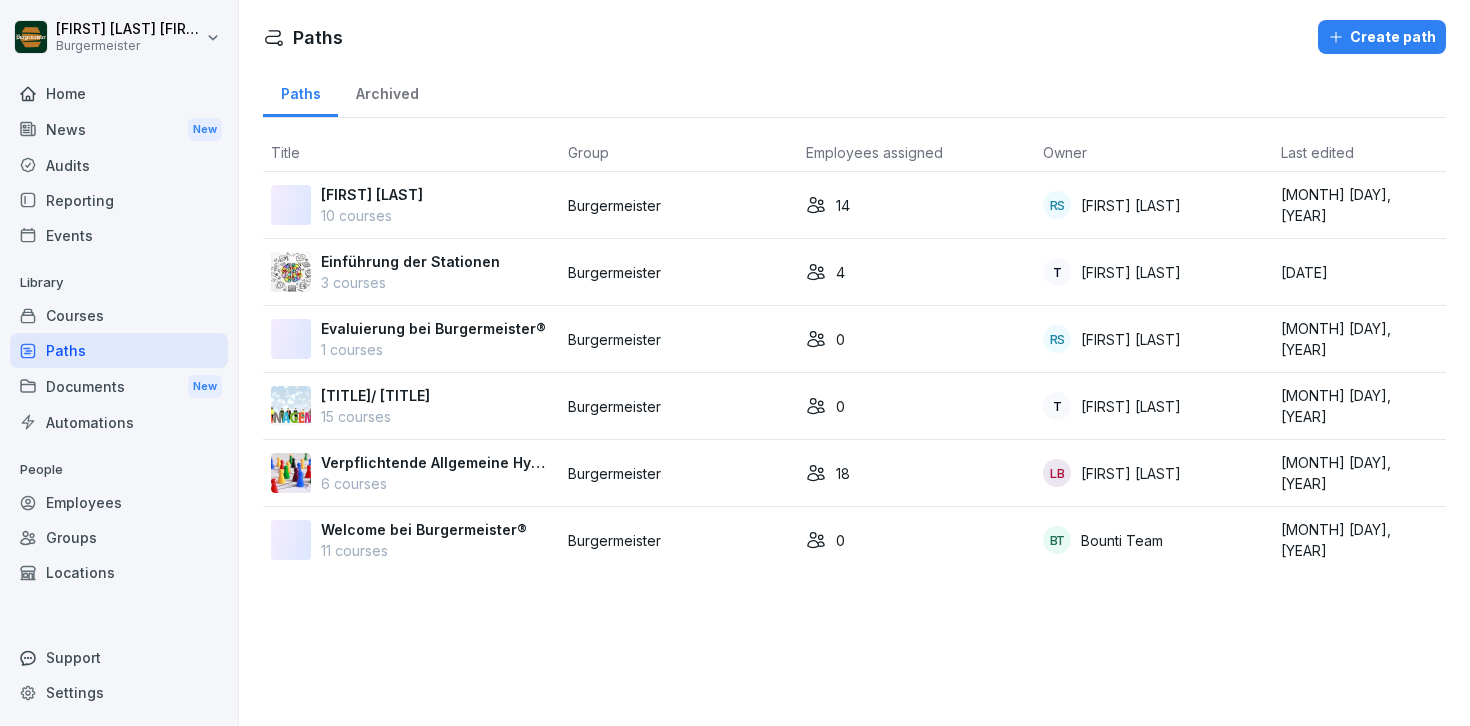 click on "Courses" at bounding box center (119, 315) 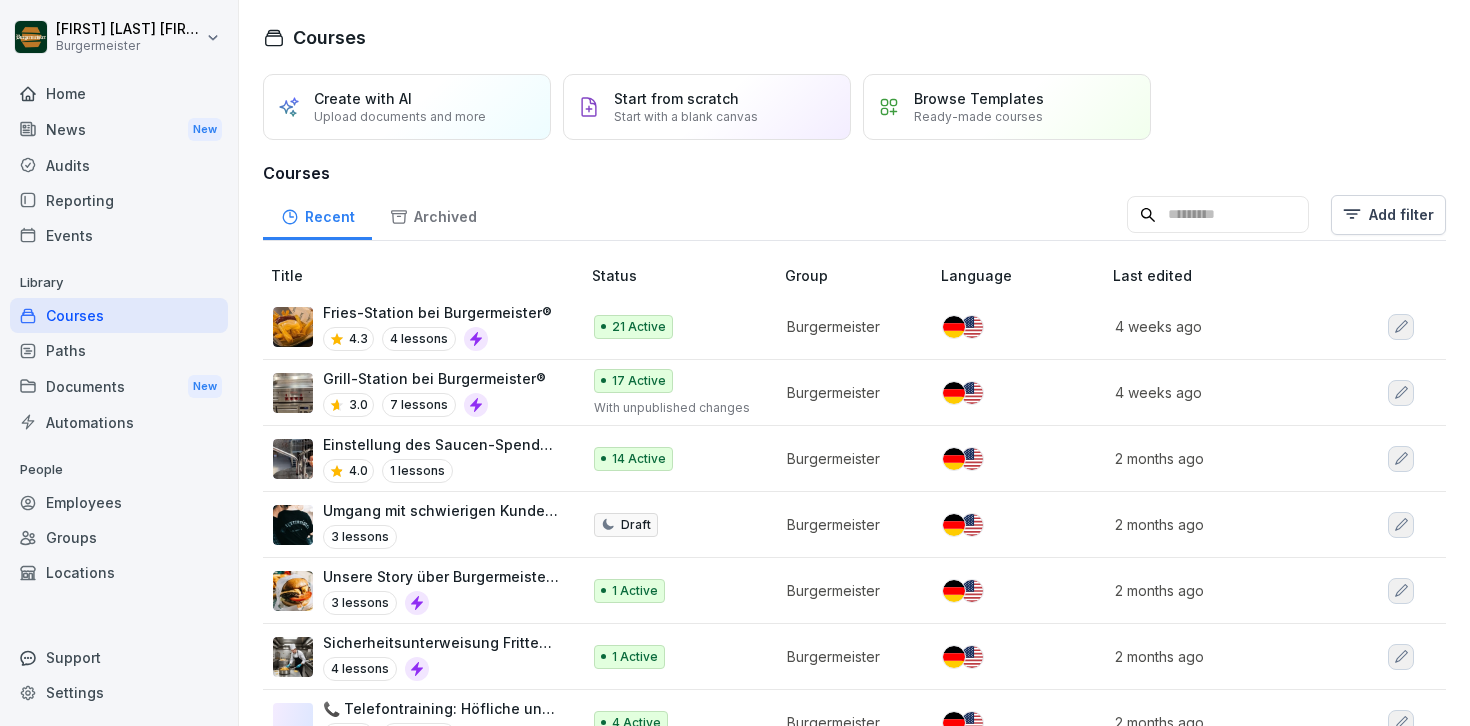 click on "Automations" at bounding box center (119, 422) 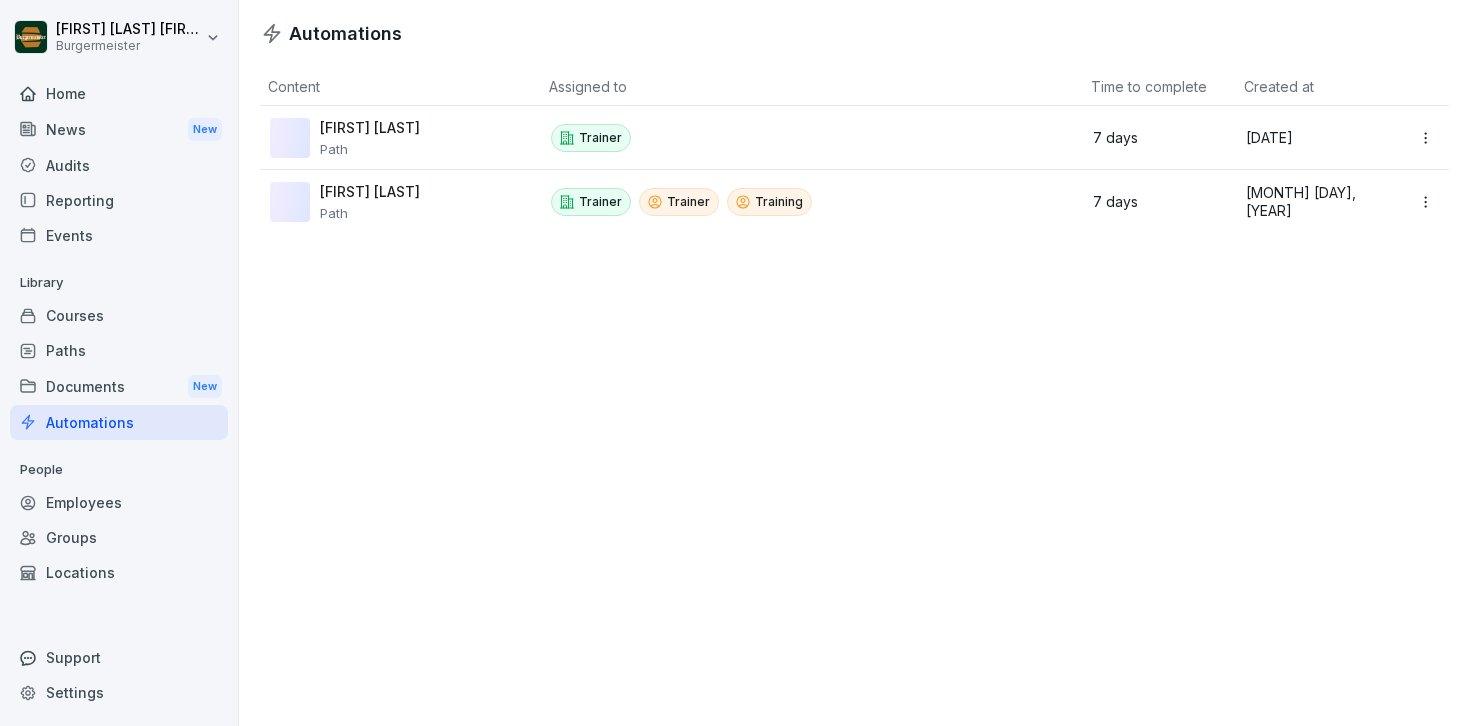 click on "Employees" at bounding box center (119, 502) 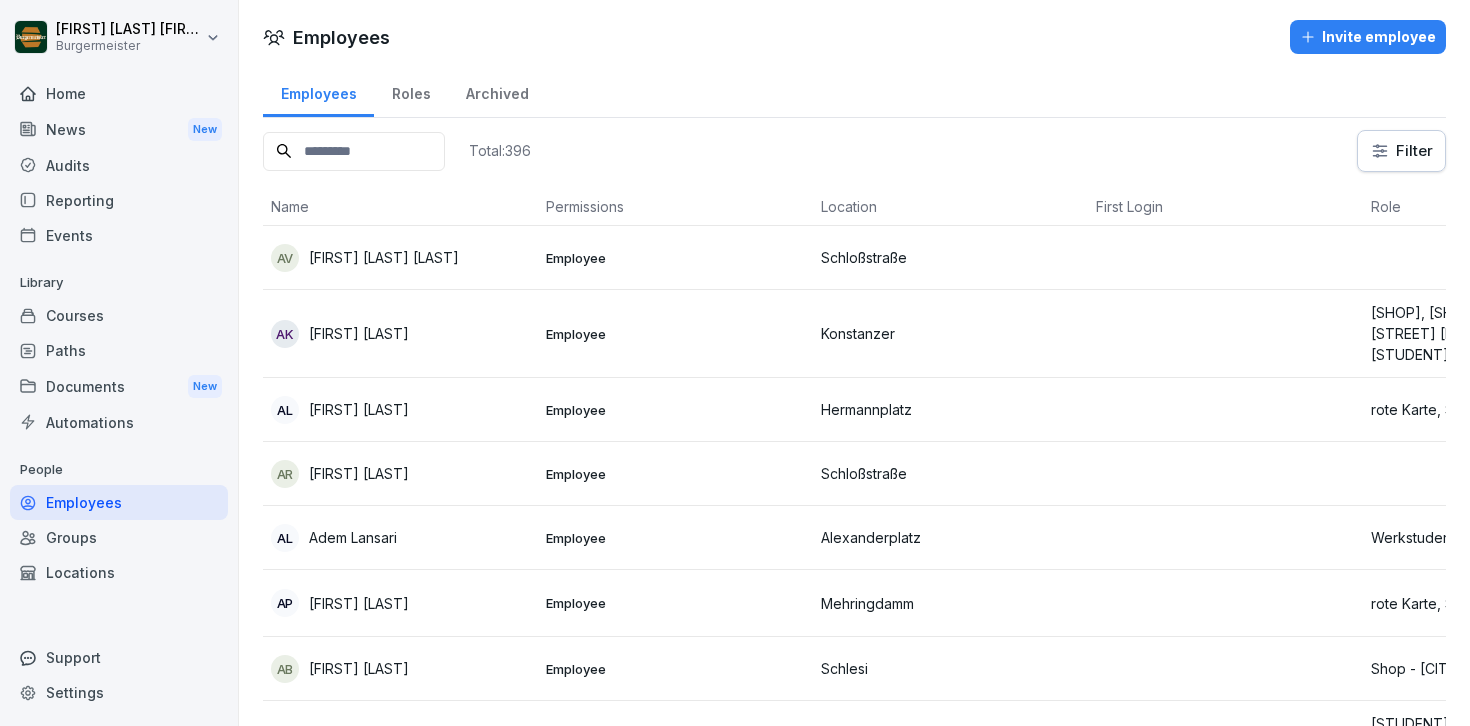 click on "News New" at bounding box center [119, 129] 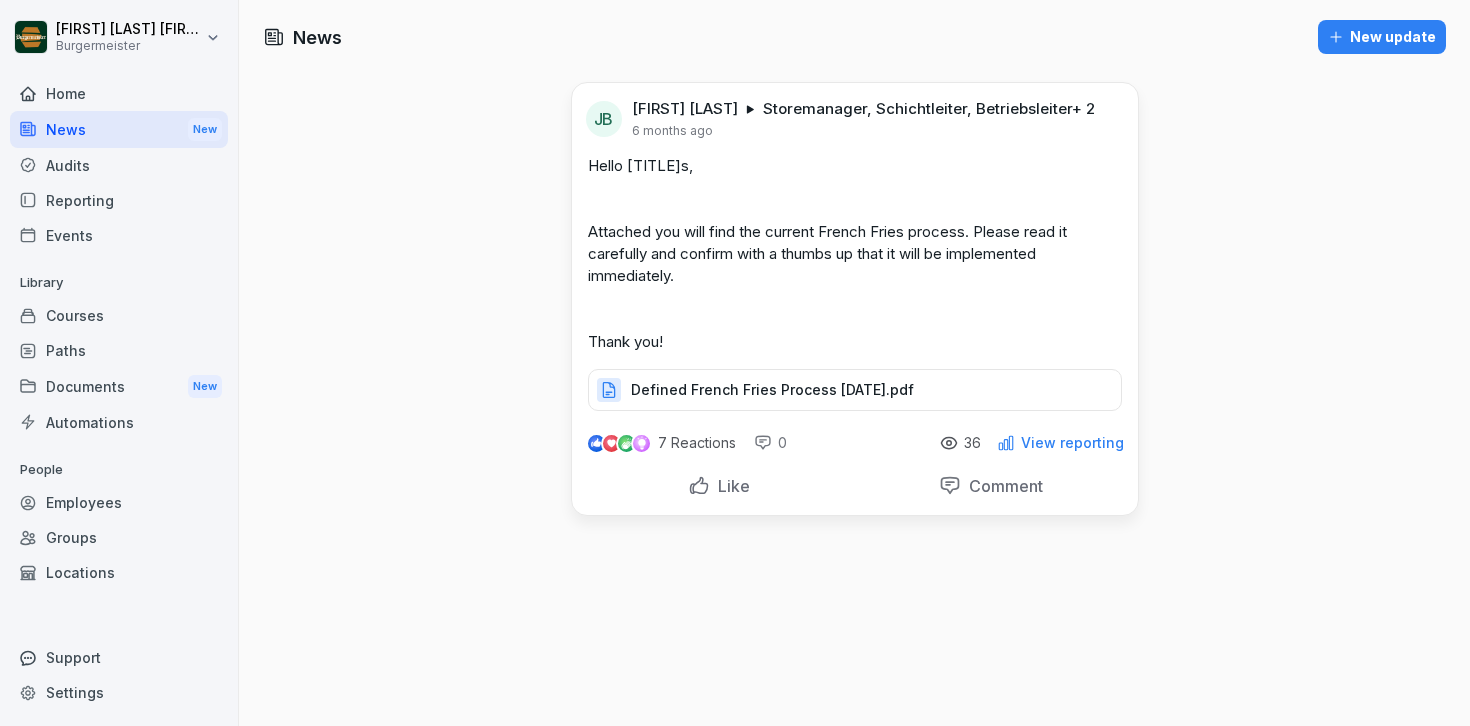 click on "Audits" at bounding box center [119, 165] 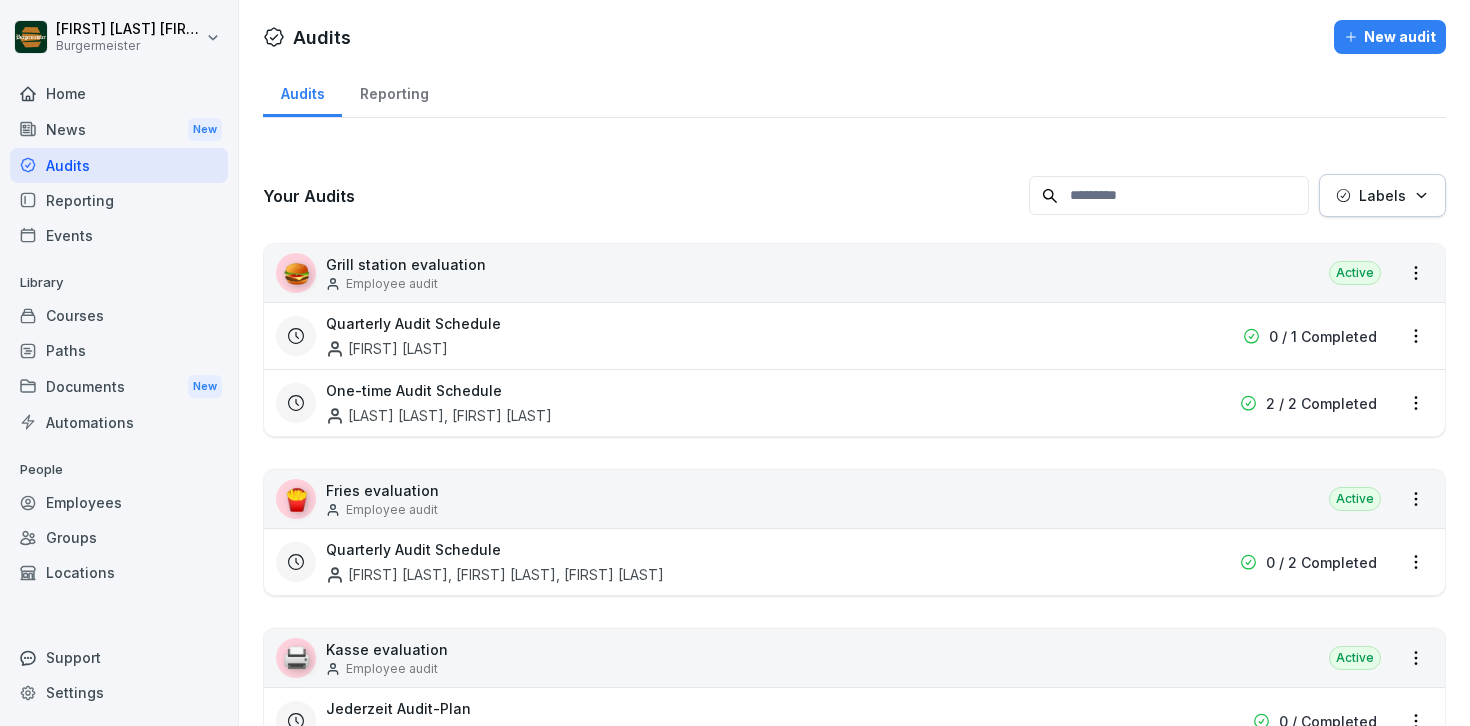 click on "Home" at bounding box center (119, 93) 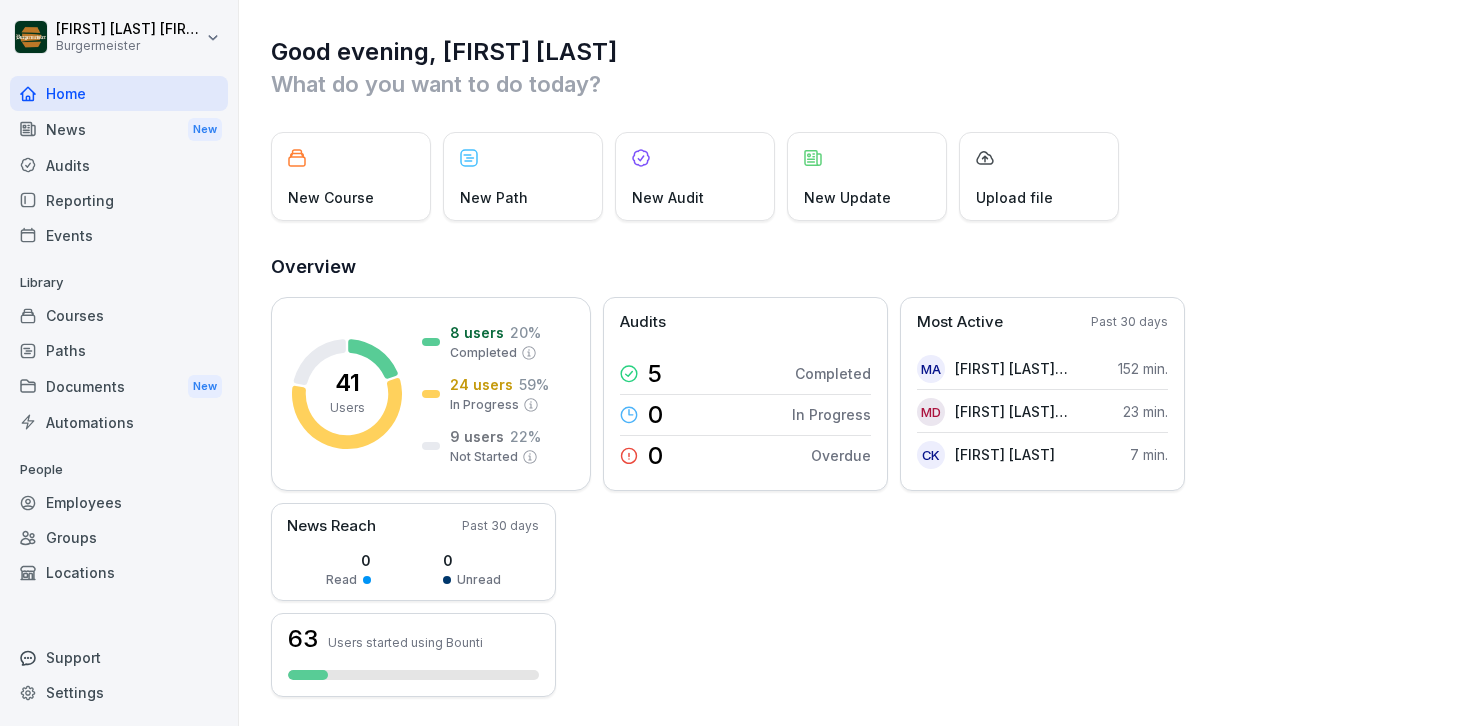 click on "Reporting" at bounding box center (119, 200) 